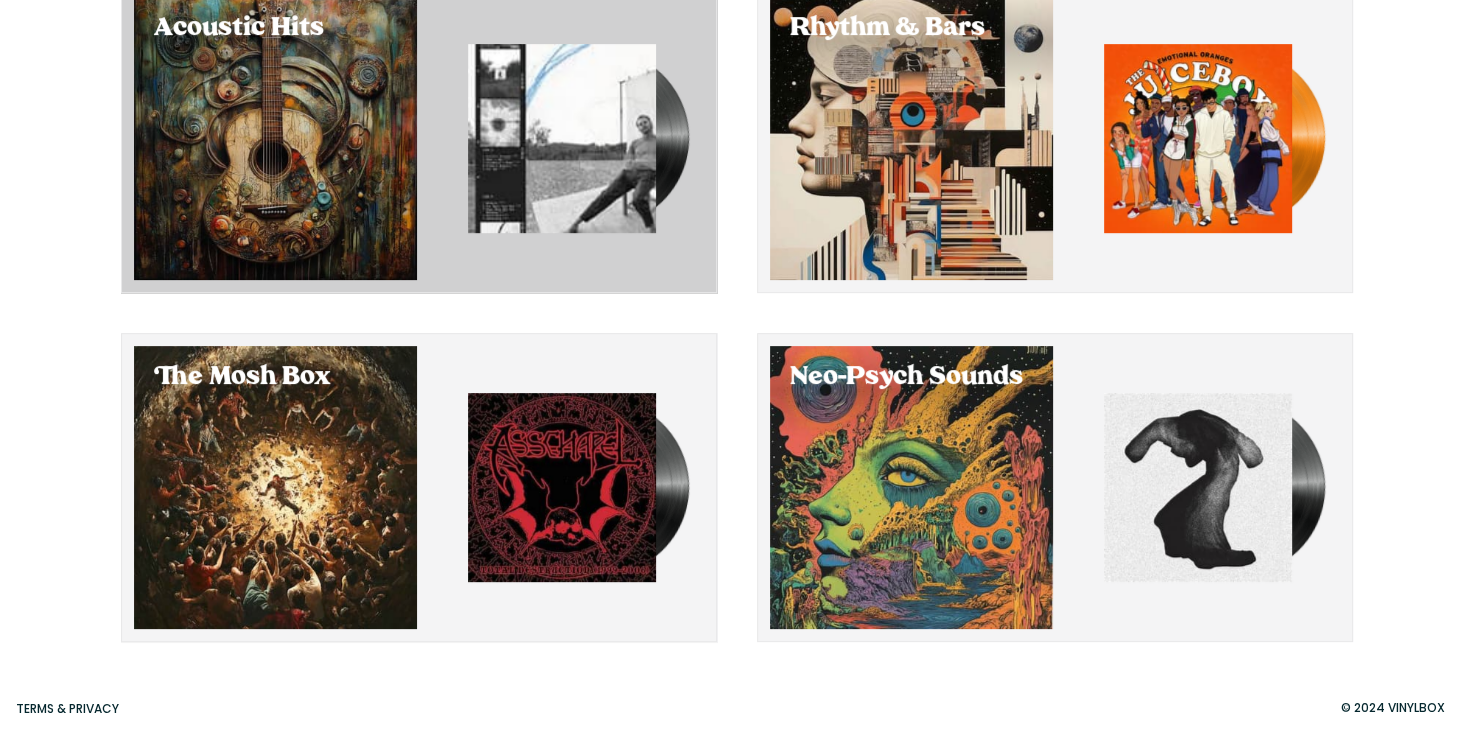 scroll, scrollTop: 578, scrollLeft: 0, axis: vertical 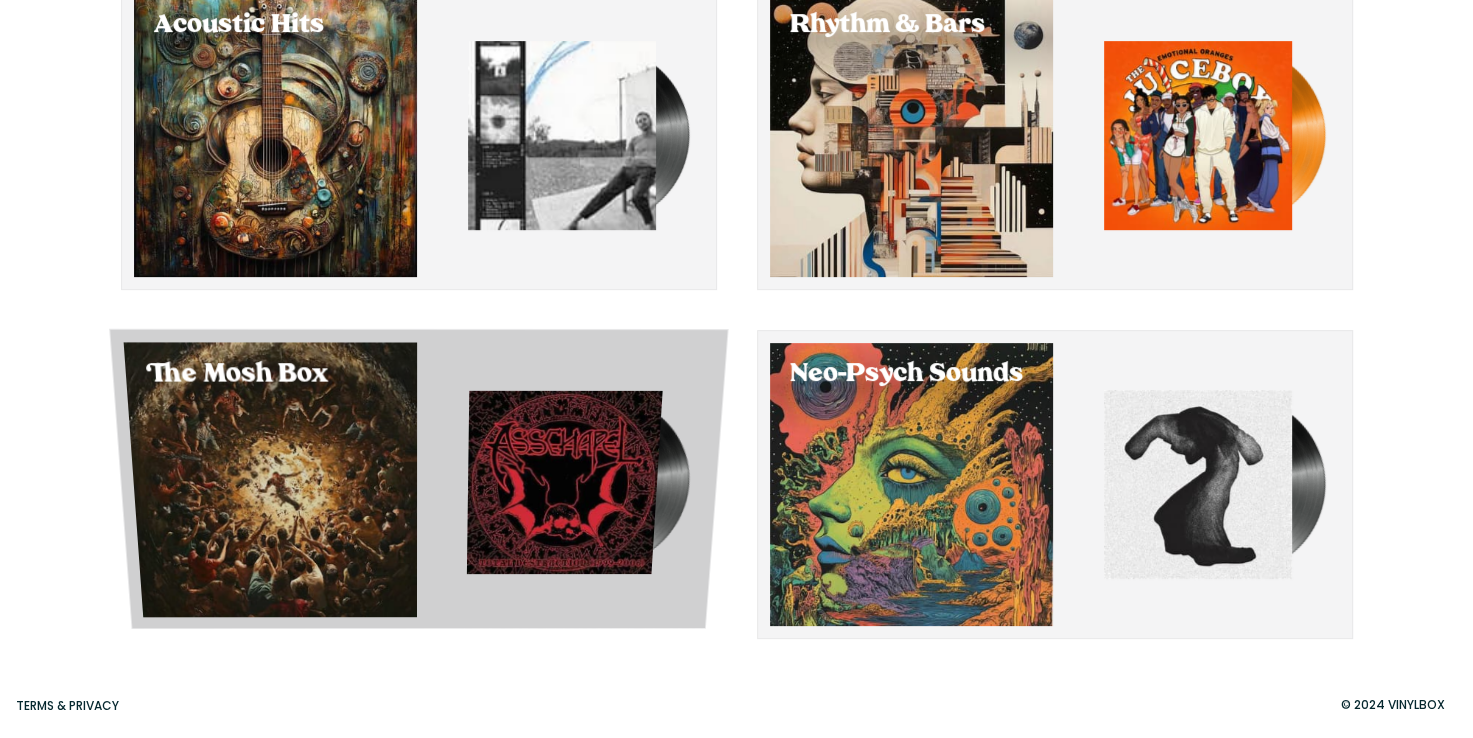 click on "The Mosh Box" at bounding box center (418, 479) 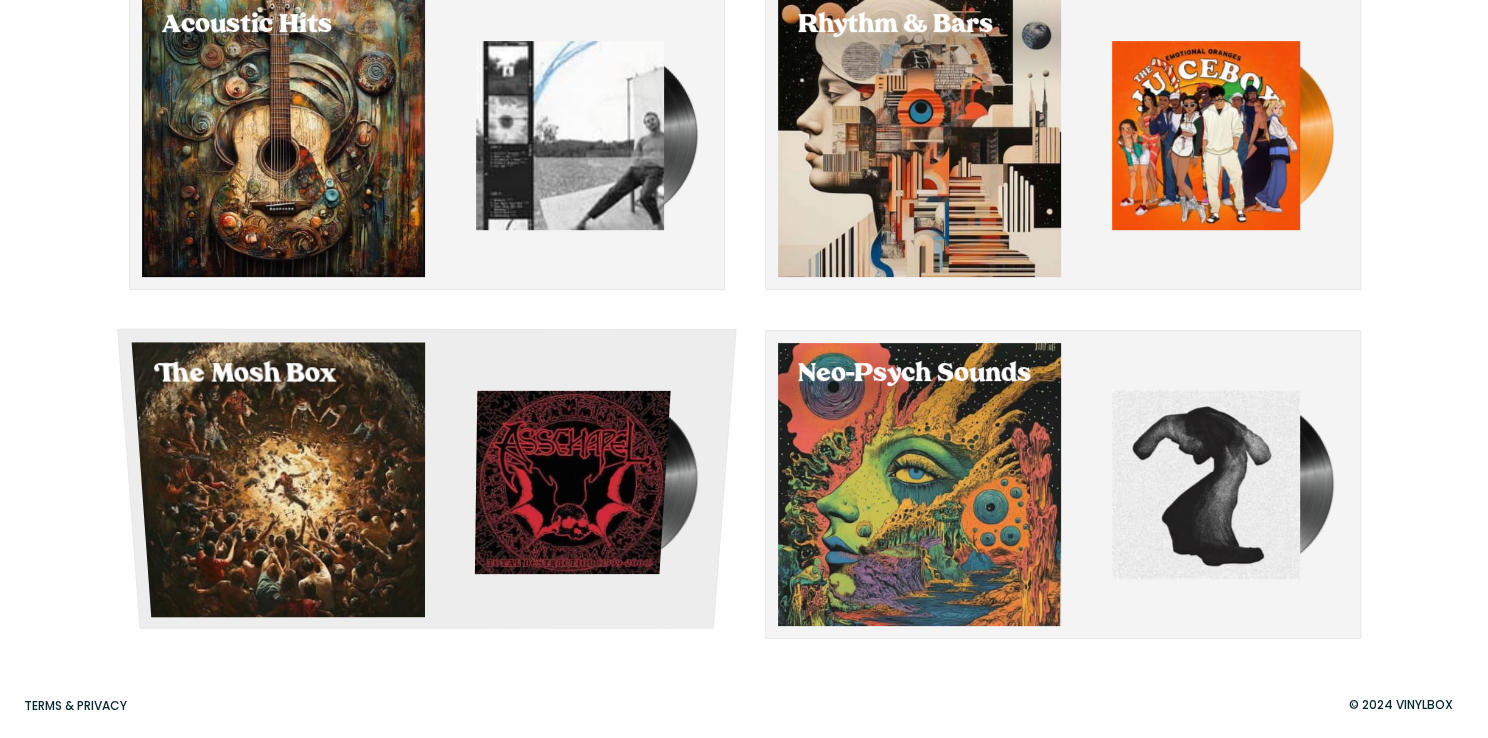 scroll, scrollTop: 0, scrollLeft: 0, axis: both 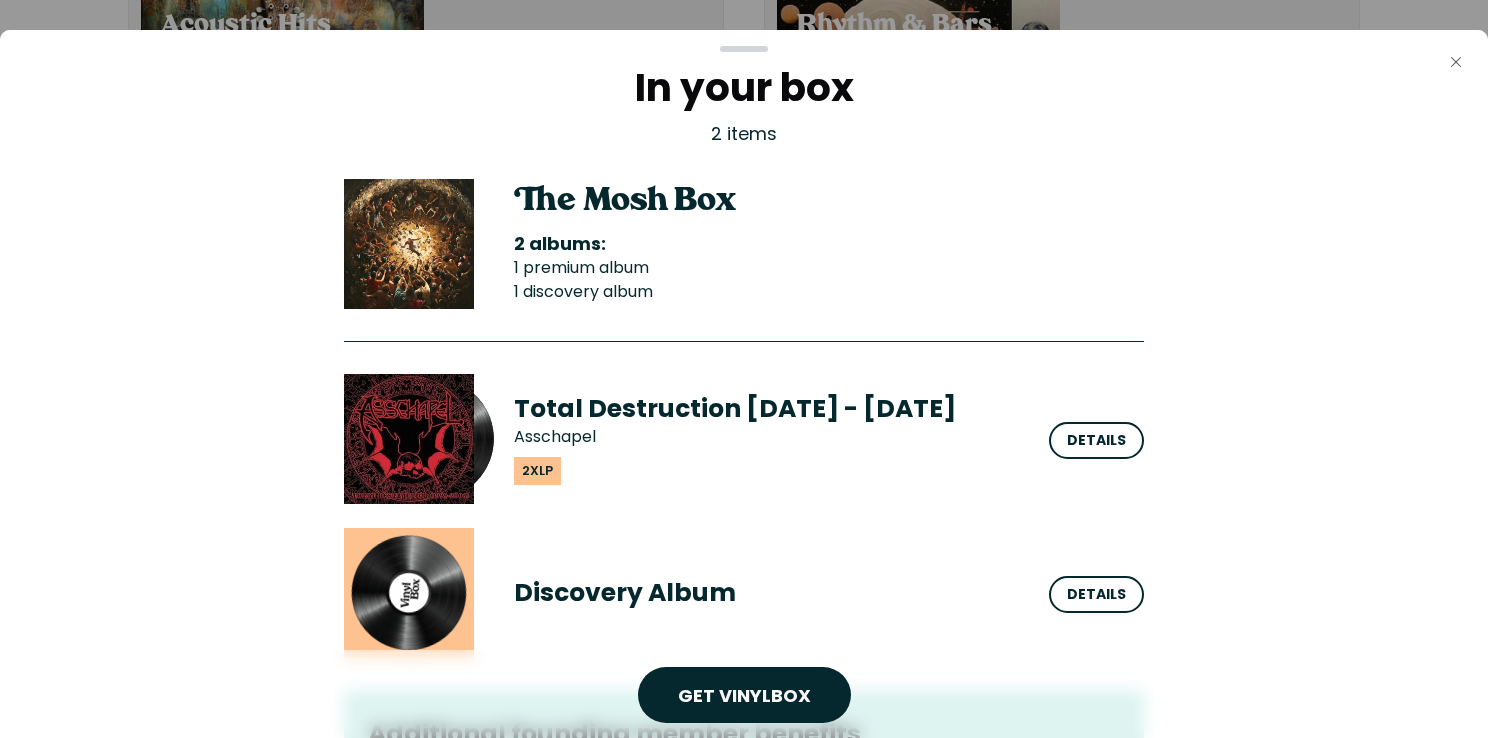 click on "Close" 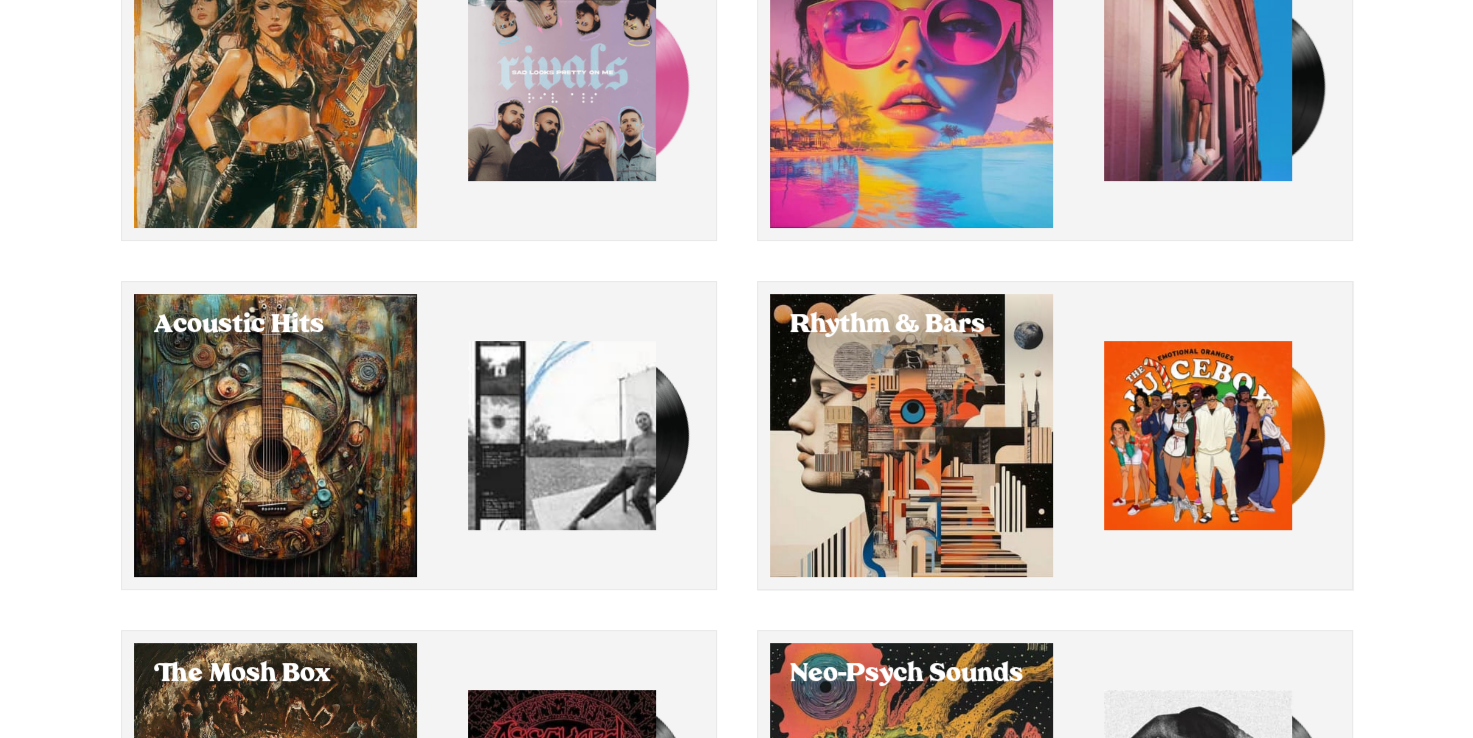 scroll, scrollTop: 178, scrollLeft: 0, axis: vertical 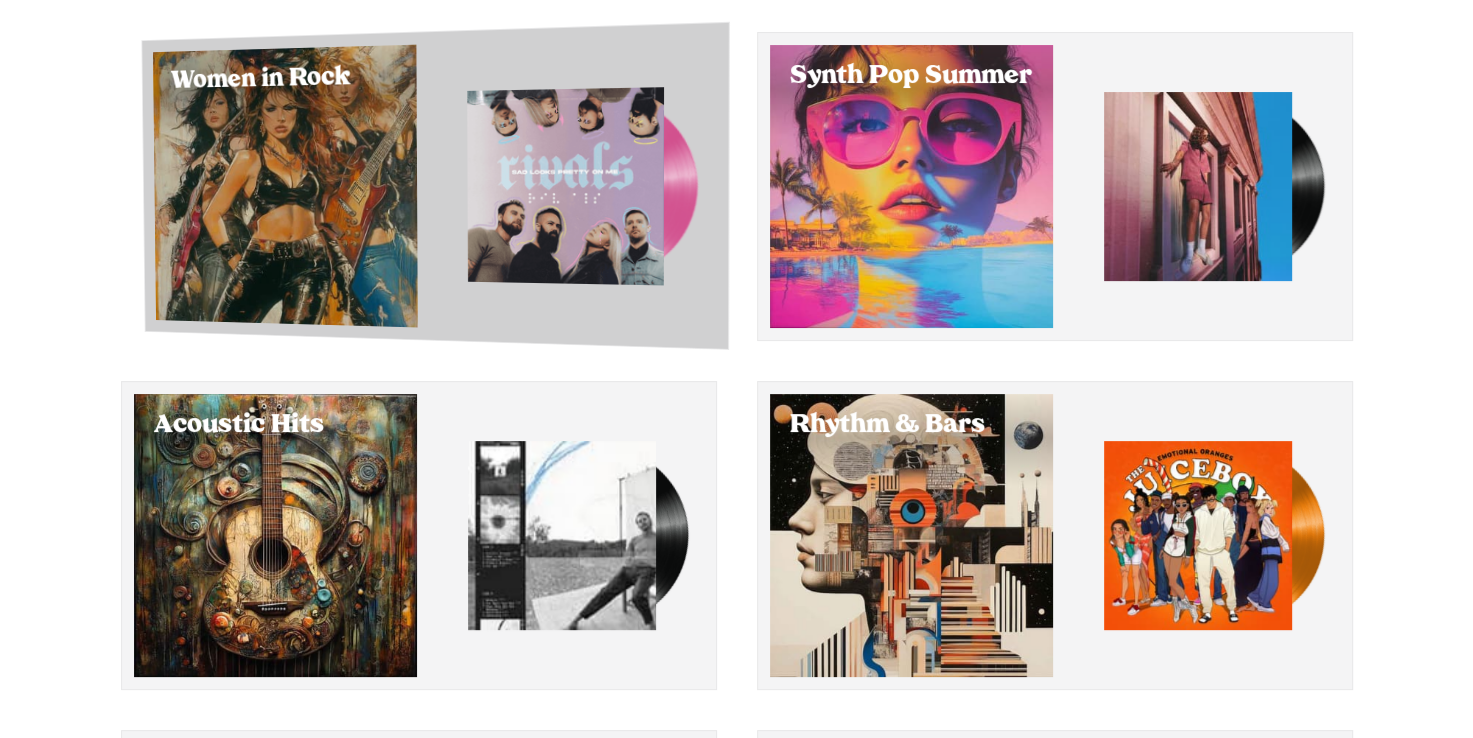 click at bounding box center (284, 186) 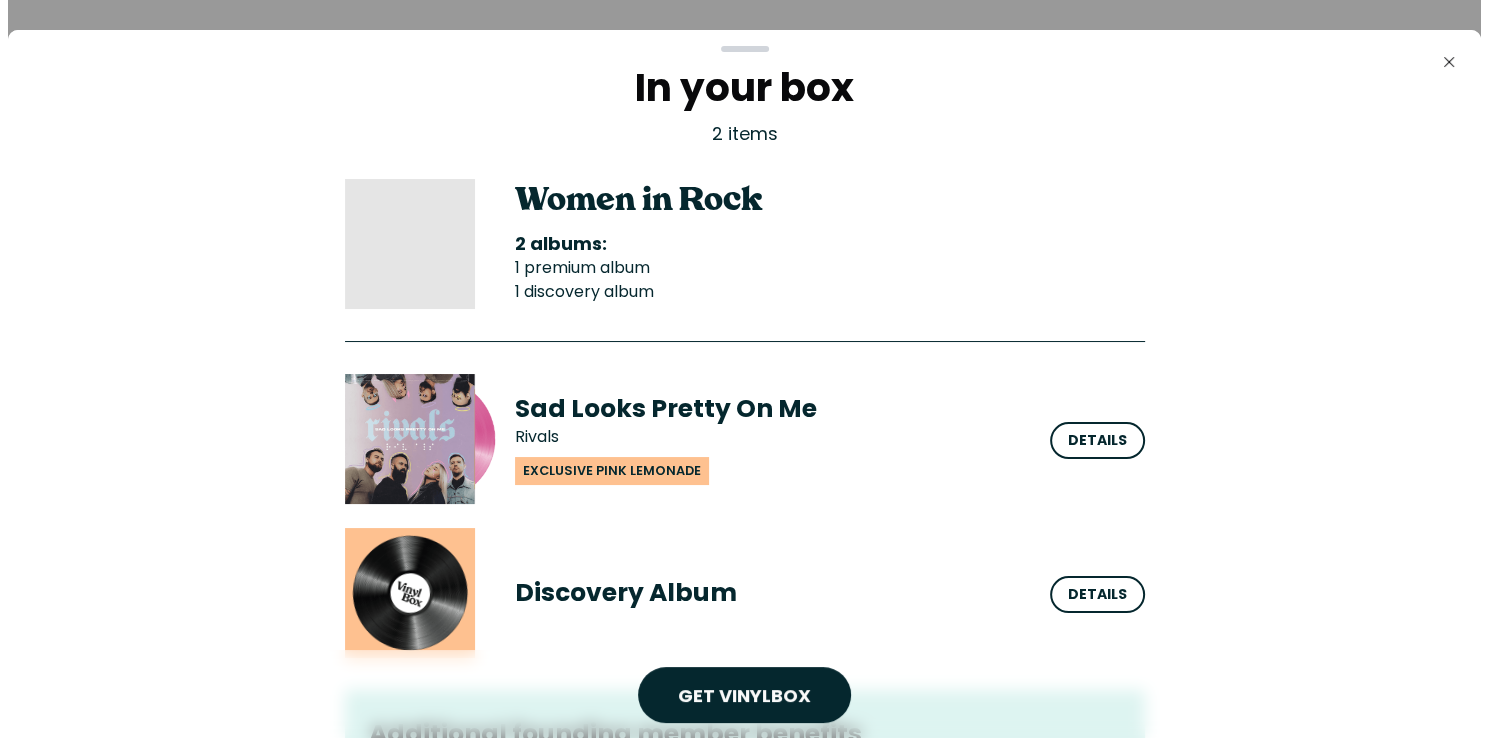 scroll, scrollTop: 0, scrollLeft: 0, axis: both 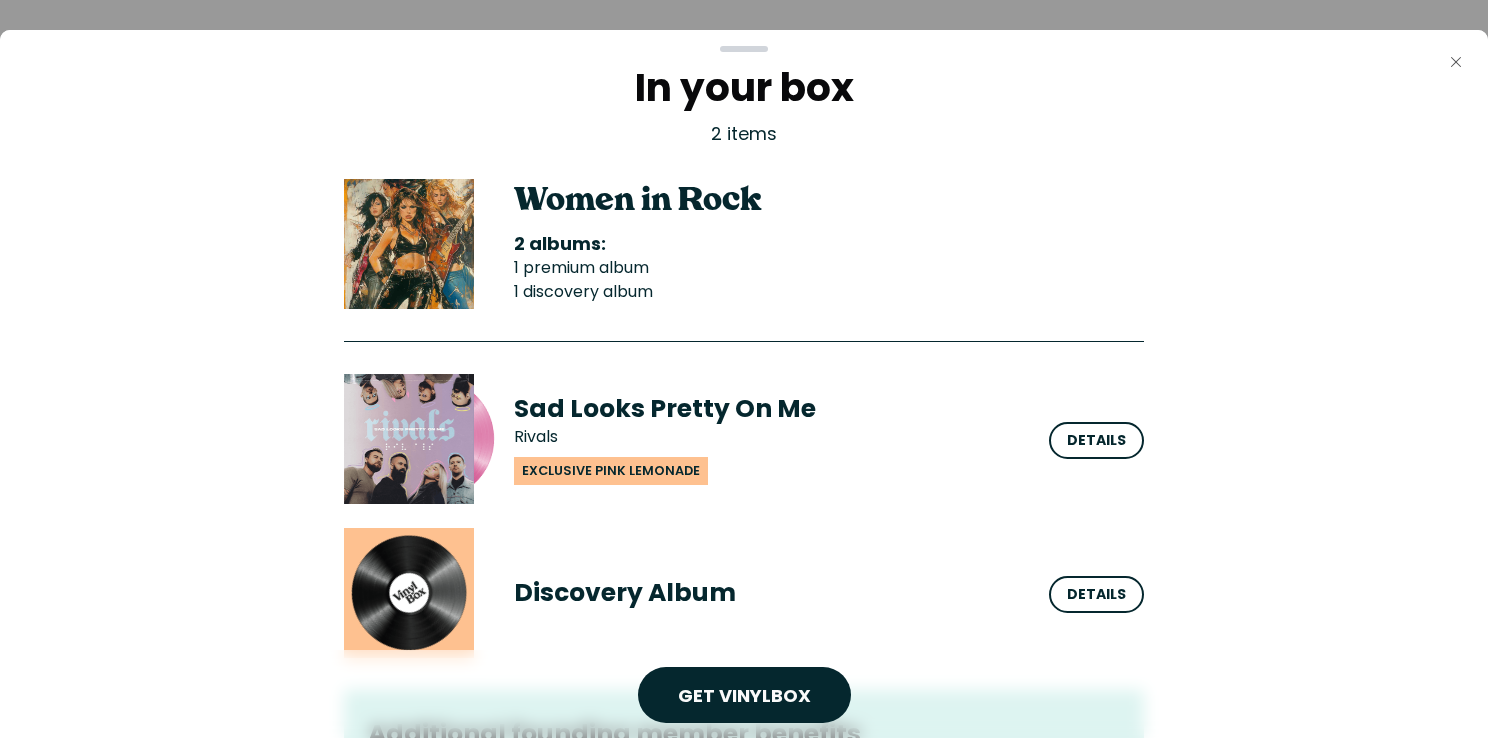 click on "Close" 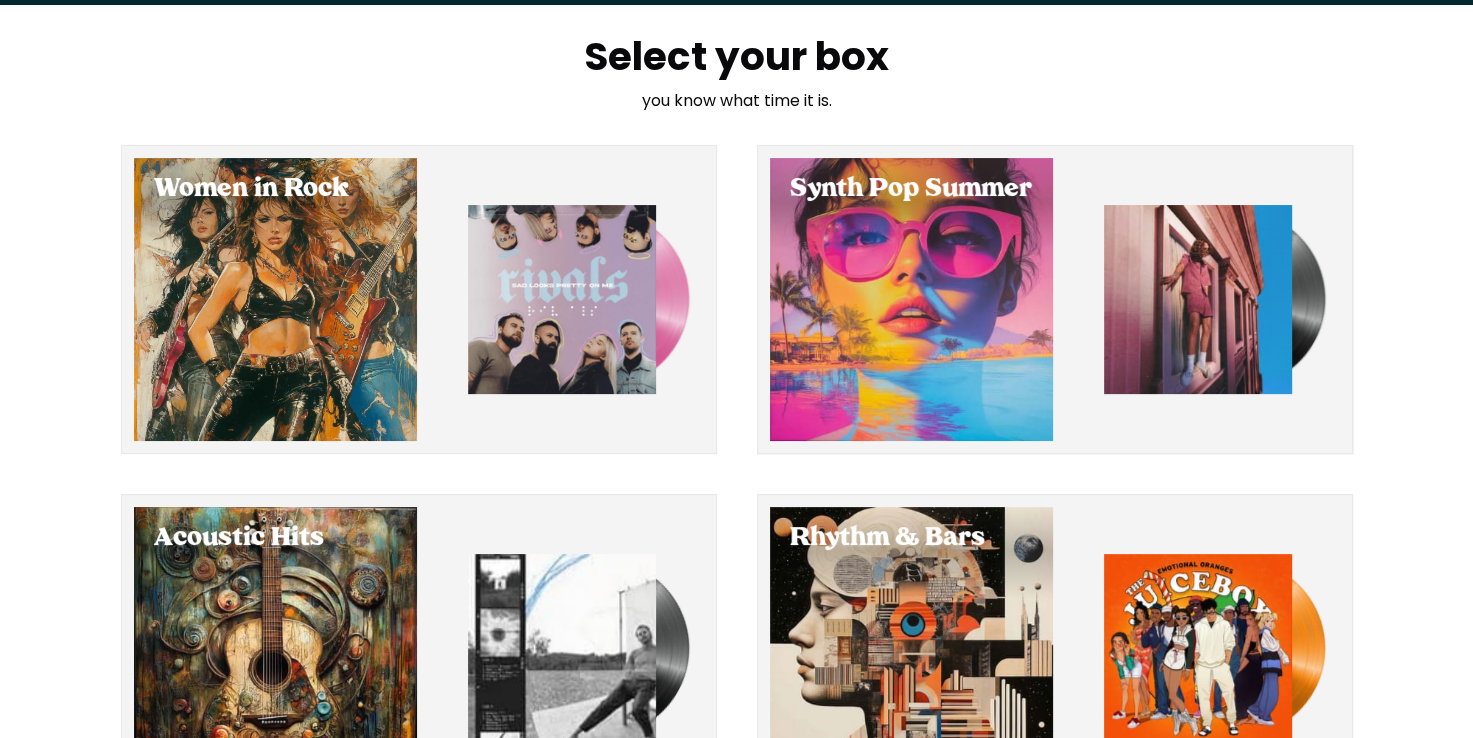 scroll, scrollTop: 100, scrollLeft: 0, axis: vertical 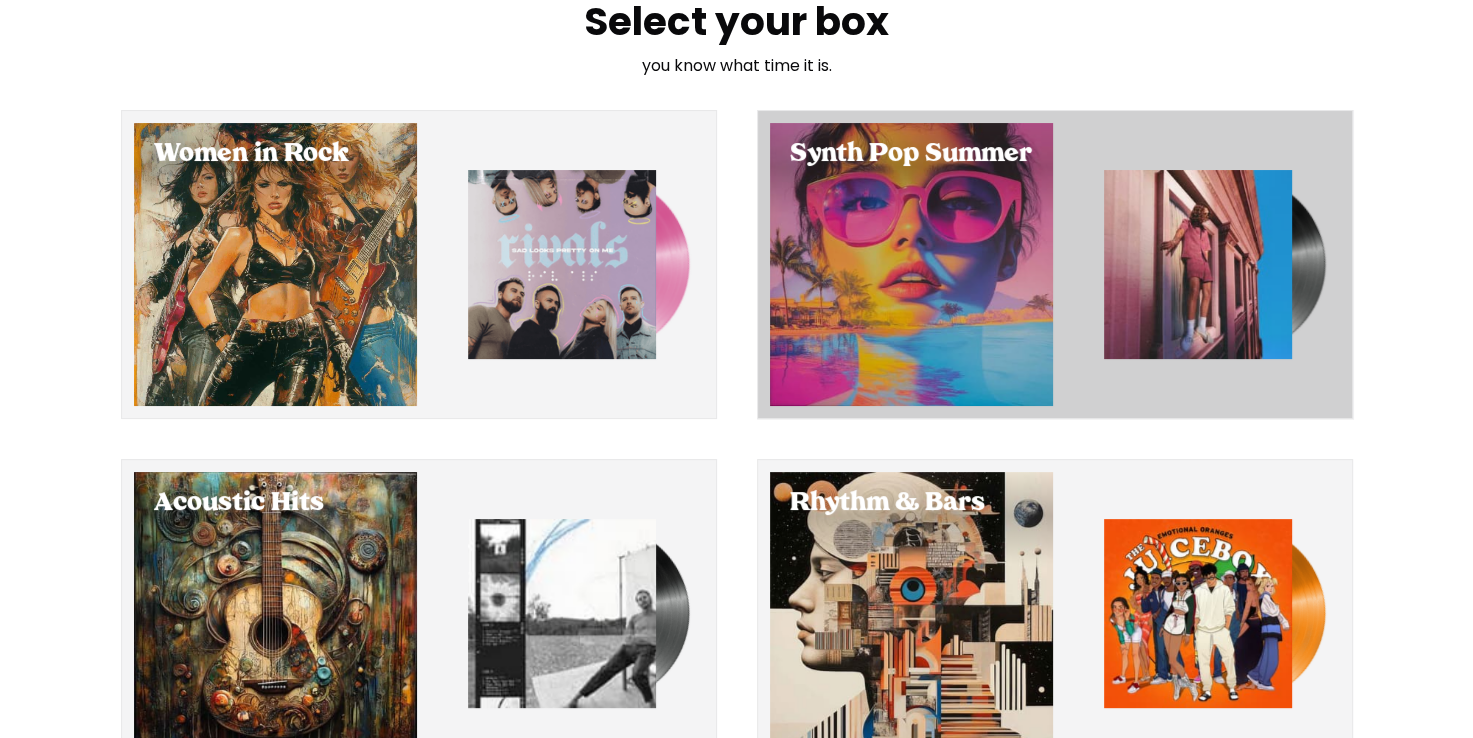 click at bounding box center (911, 264) 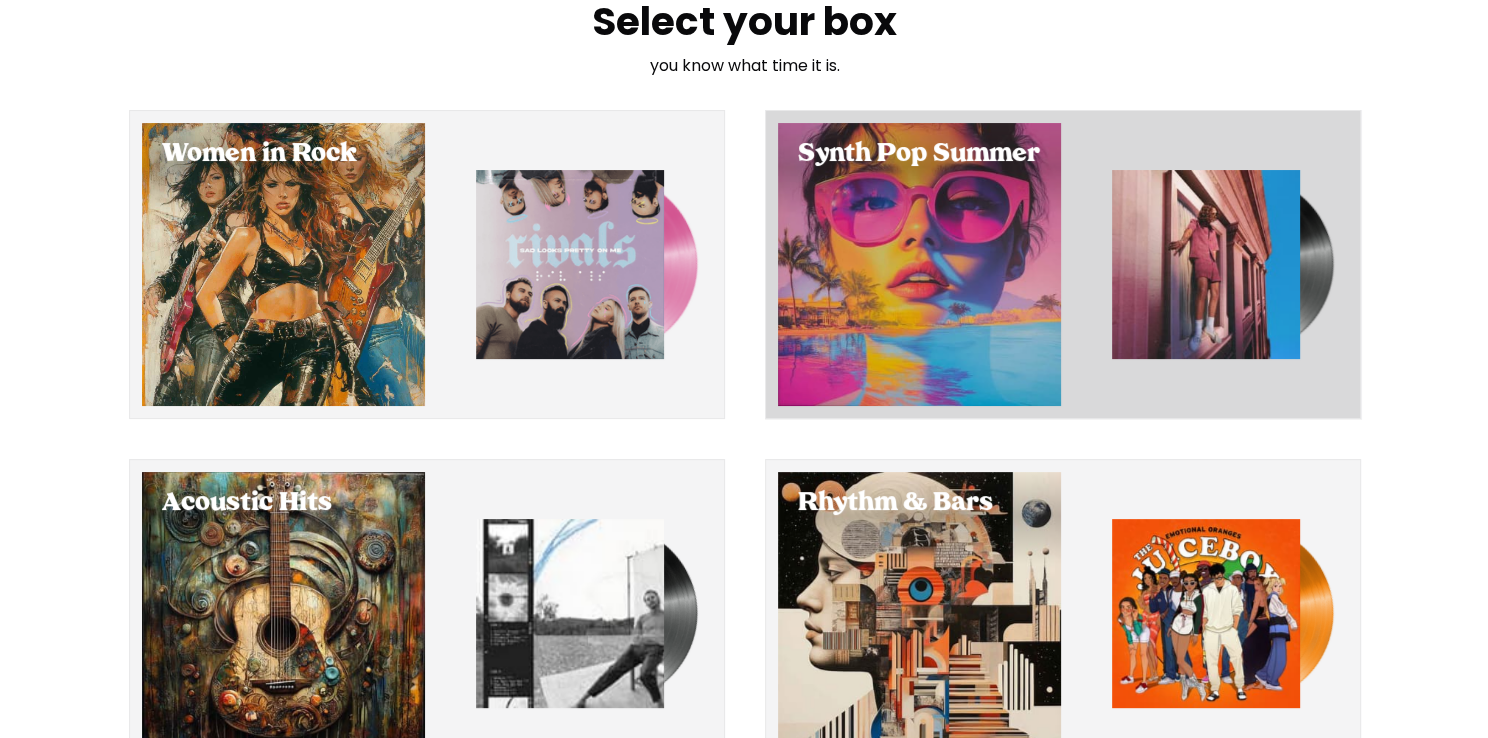 scroll, scrollTop: 0, scrollLeft: 0, axis: both 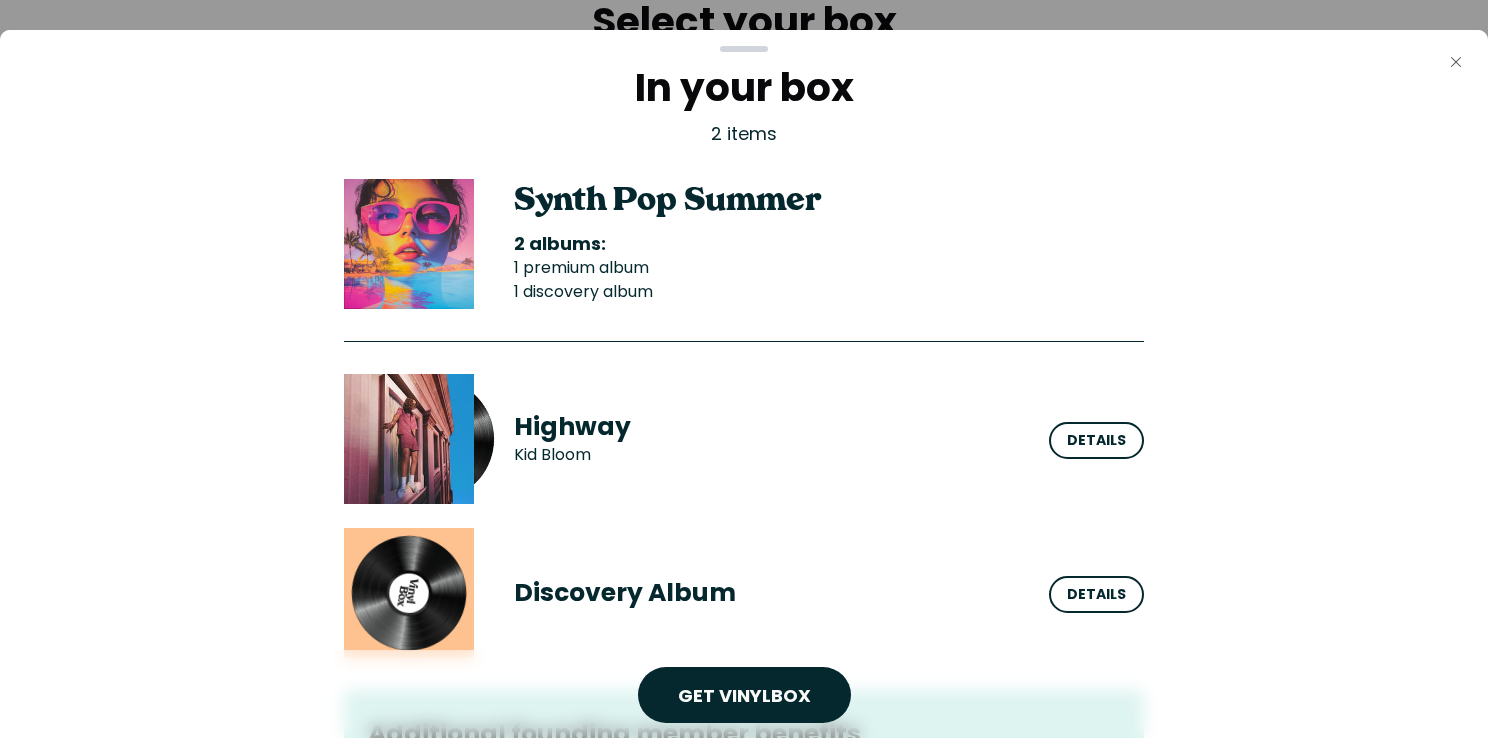 click on "Close" at bounding box center (1456, 62) 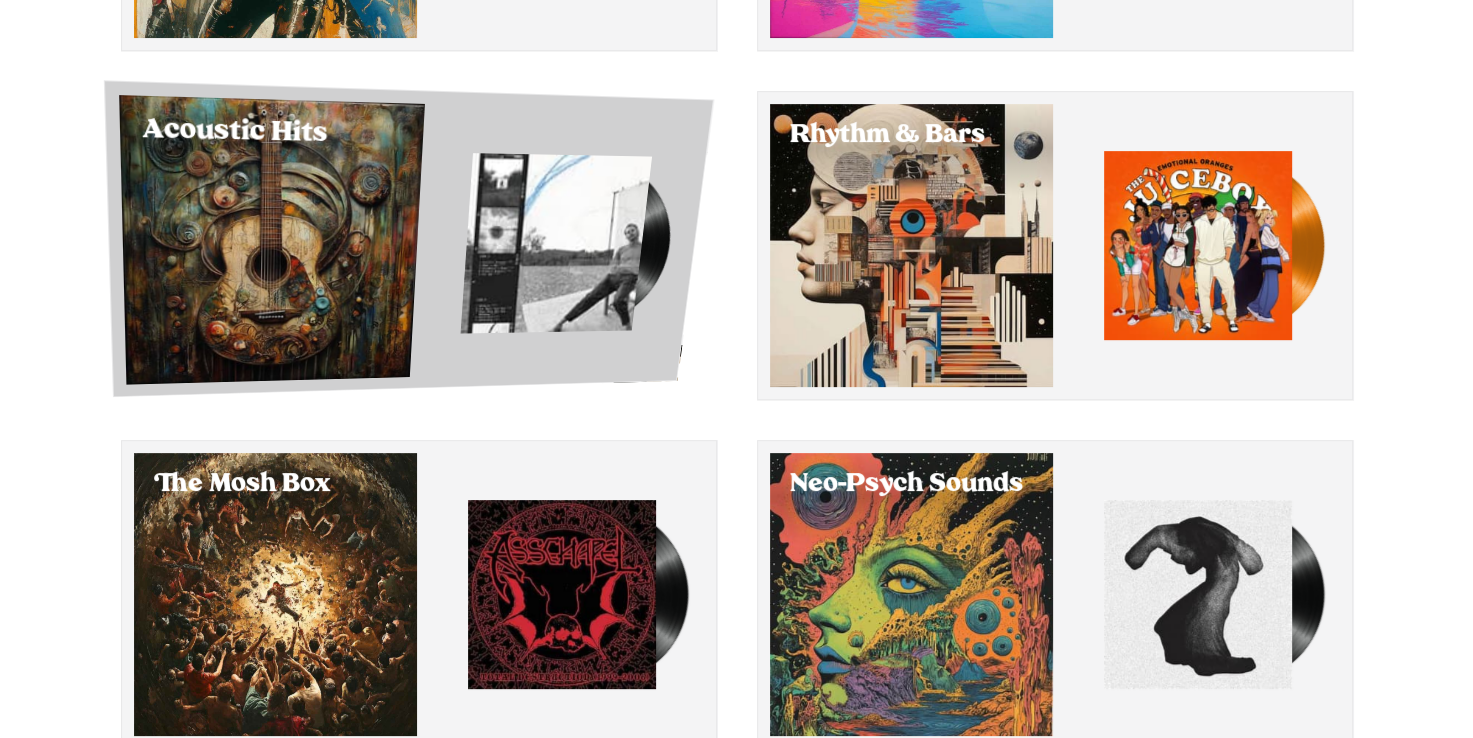 scroll, scrollTop: 500, scrollLeft: 0, axis: vertical 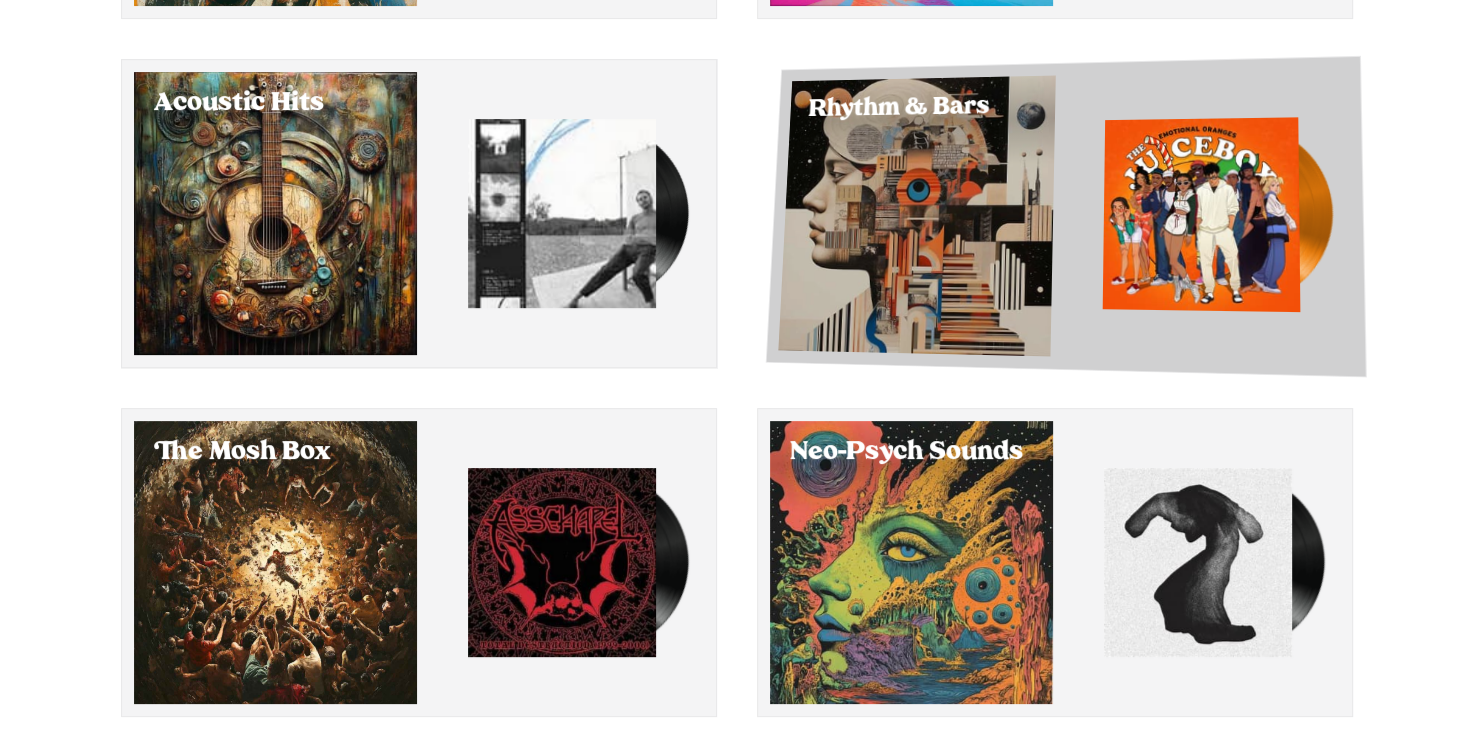 click at bounding box center [916, 215] 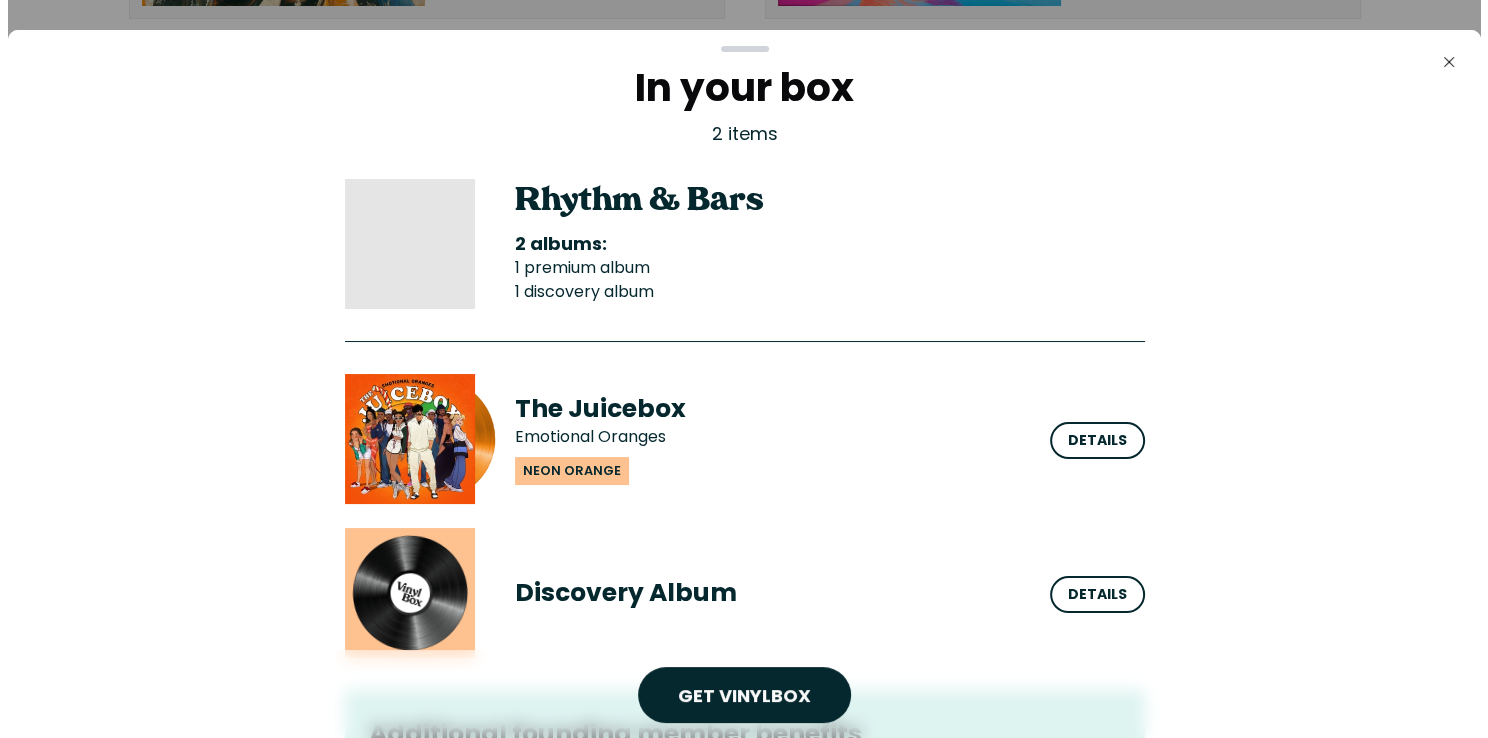 scroll, scrollTop: 0, scrollLeft: 0, axis: both 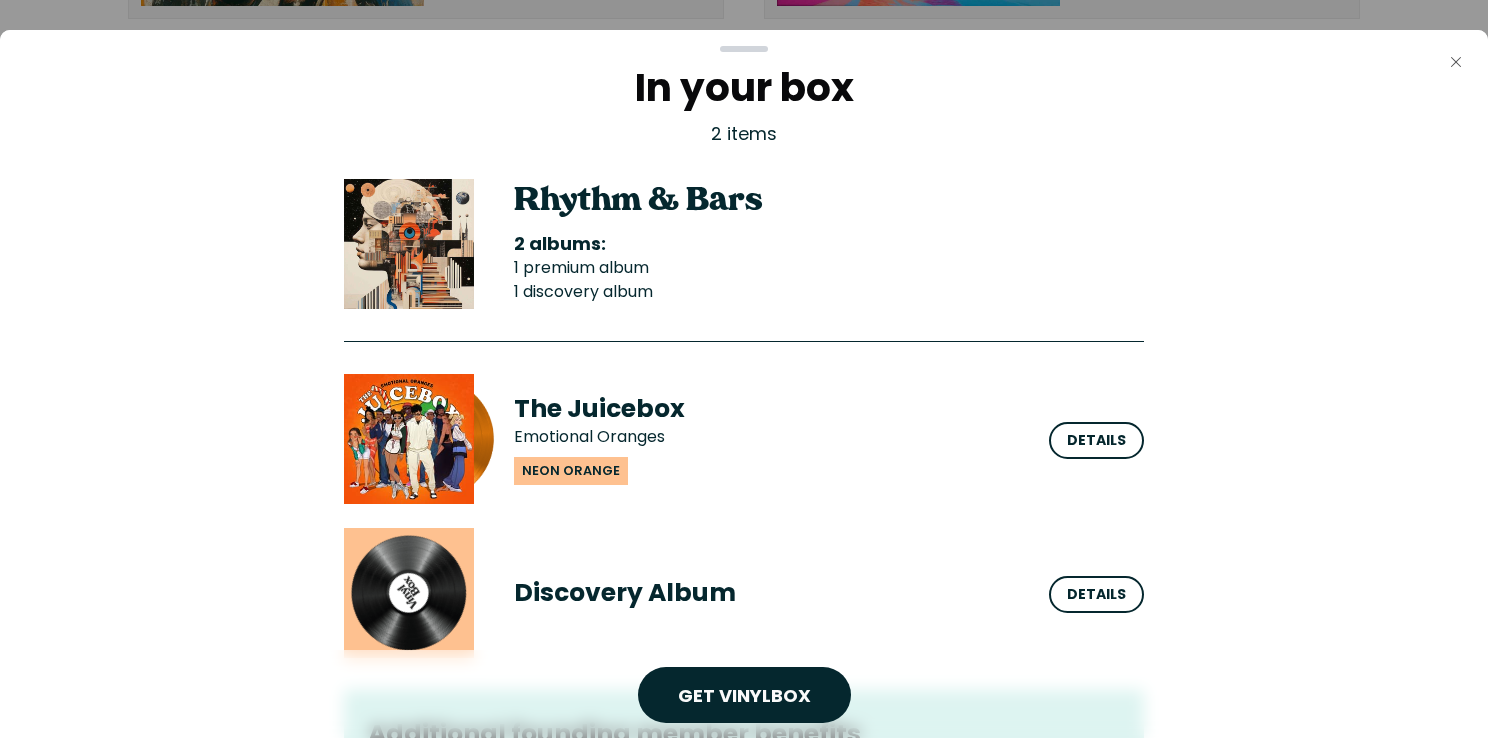click on "Close" 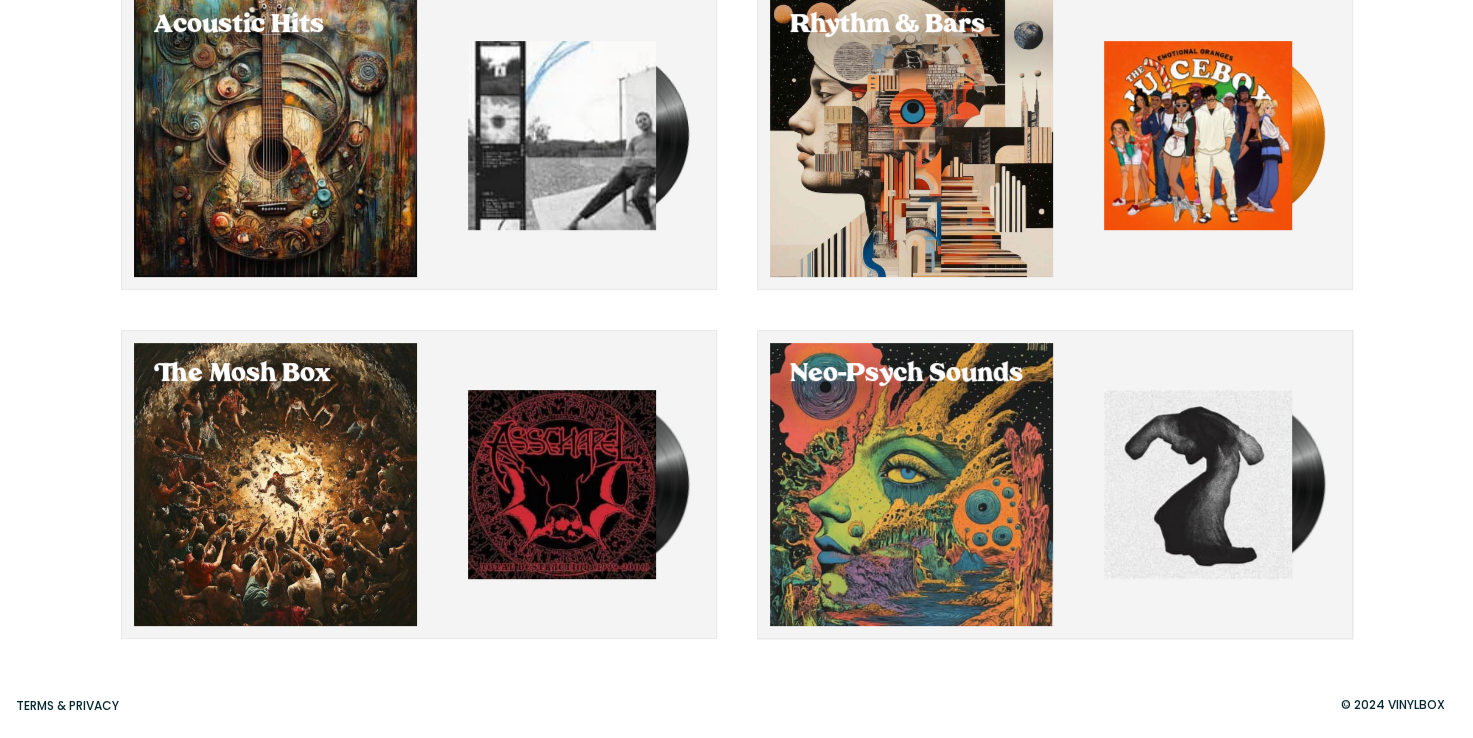 scroll, scrollTop: 478, scrollLeft: 0, axis: vertical 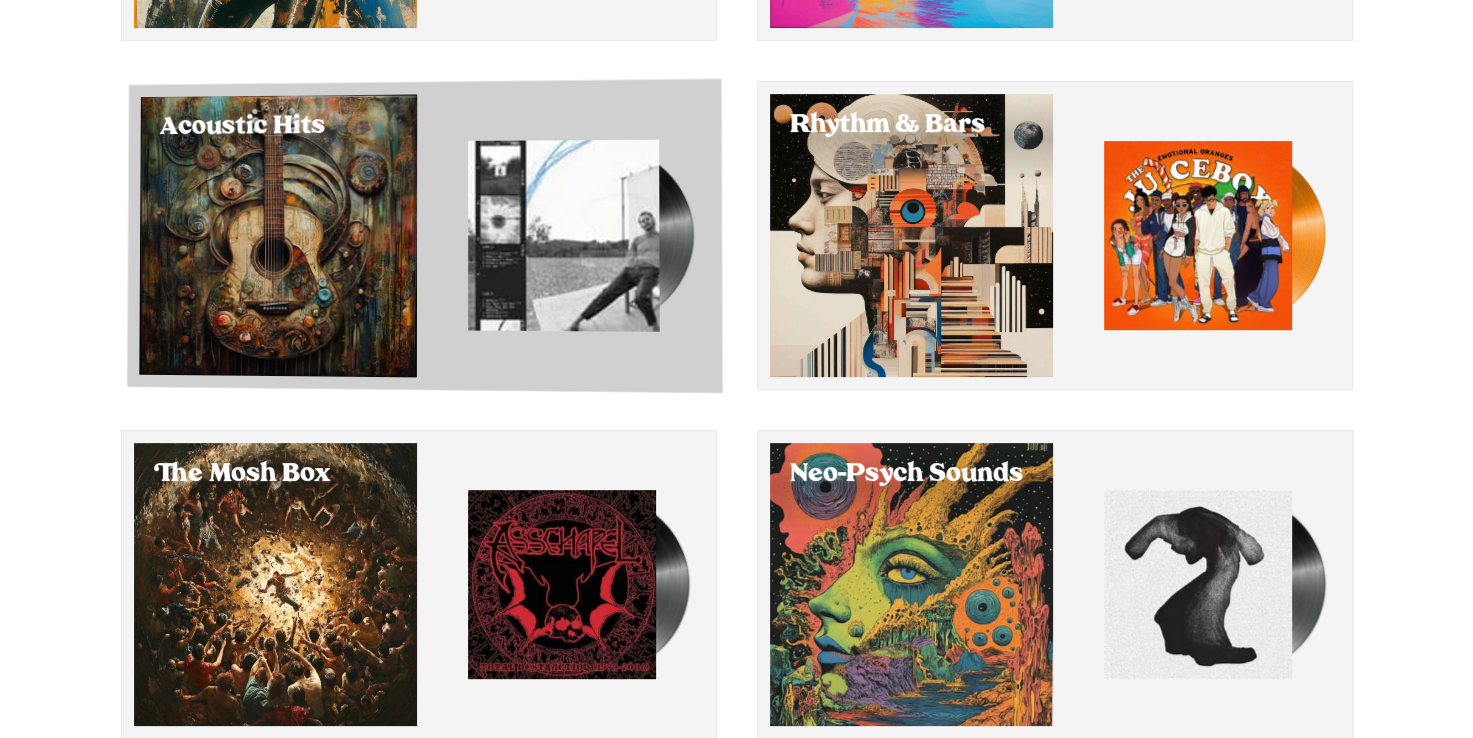 click at bounding box center (278, 235) 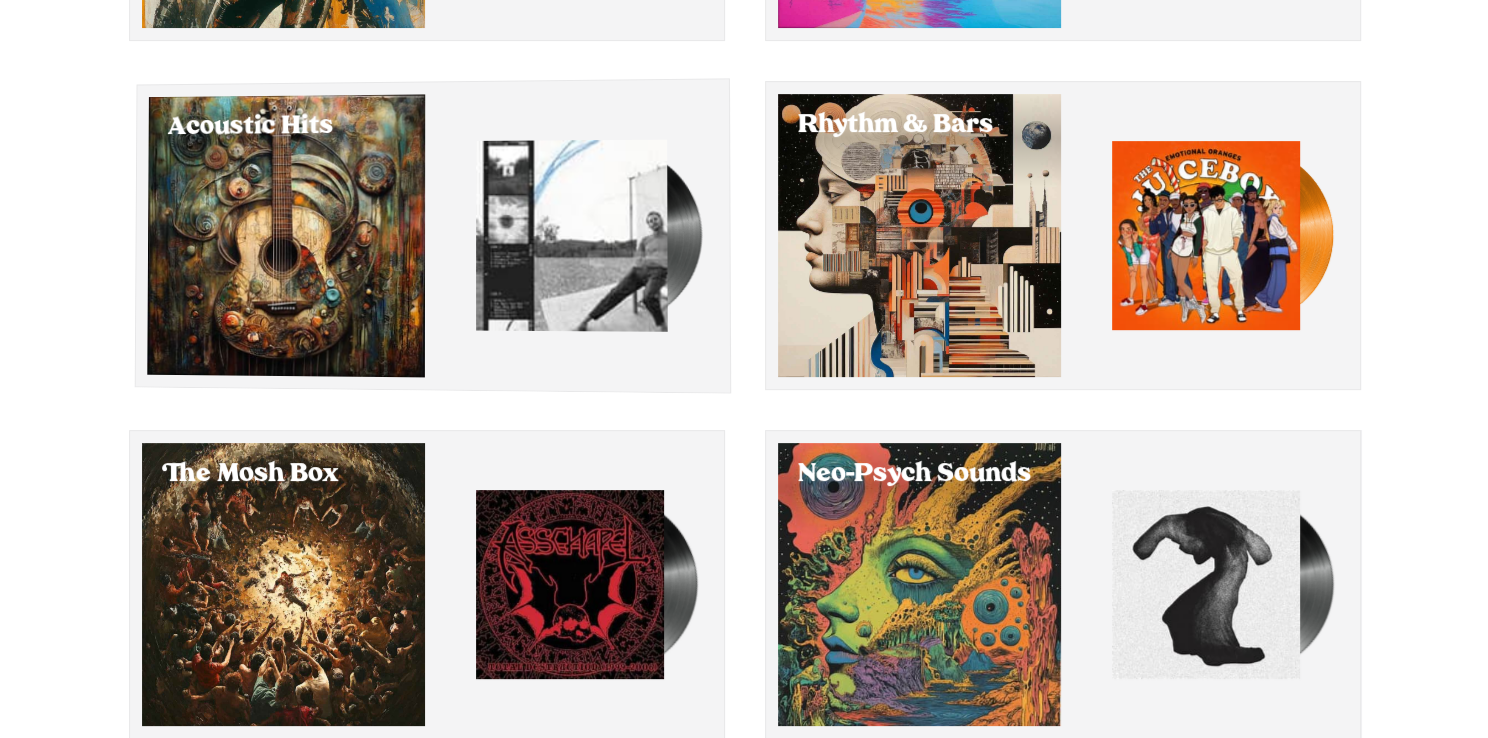 scroll, scrollTop: 0, scrollLeft: 0, axis: both 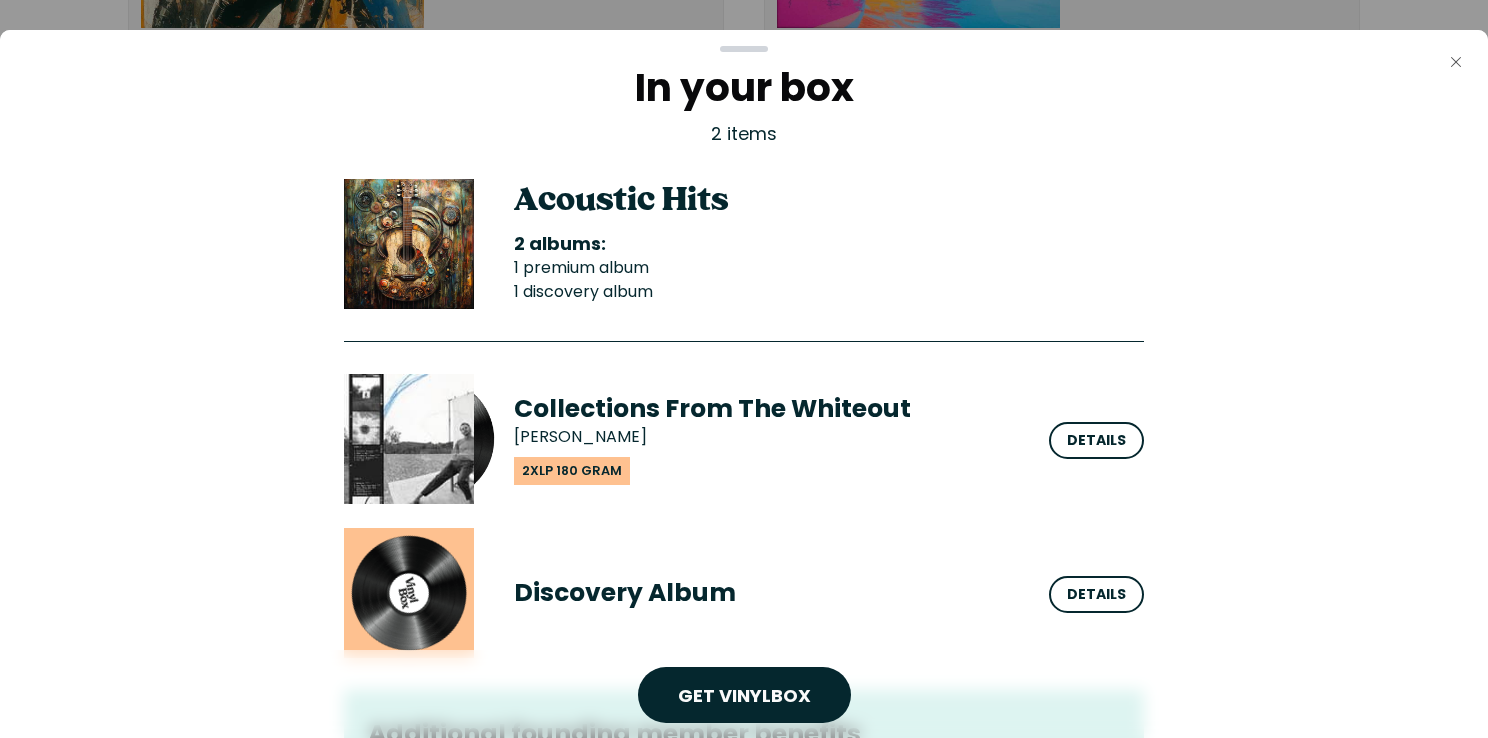 click on "Close" 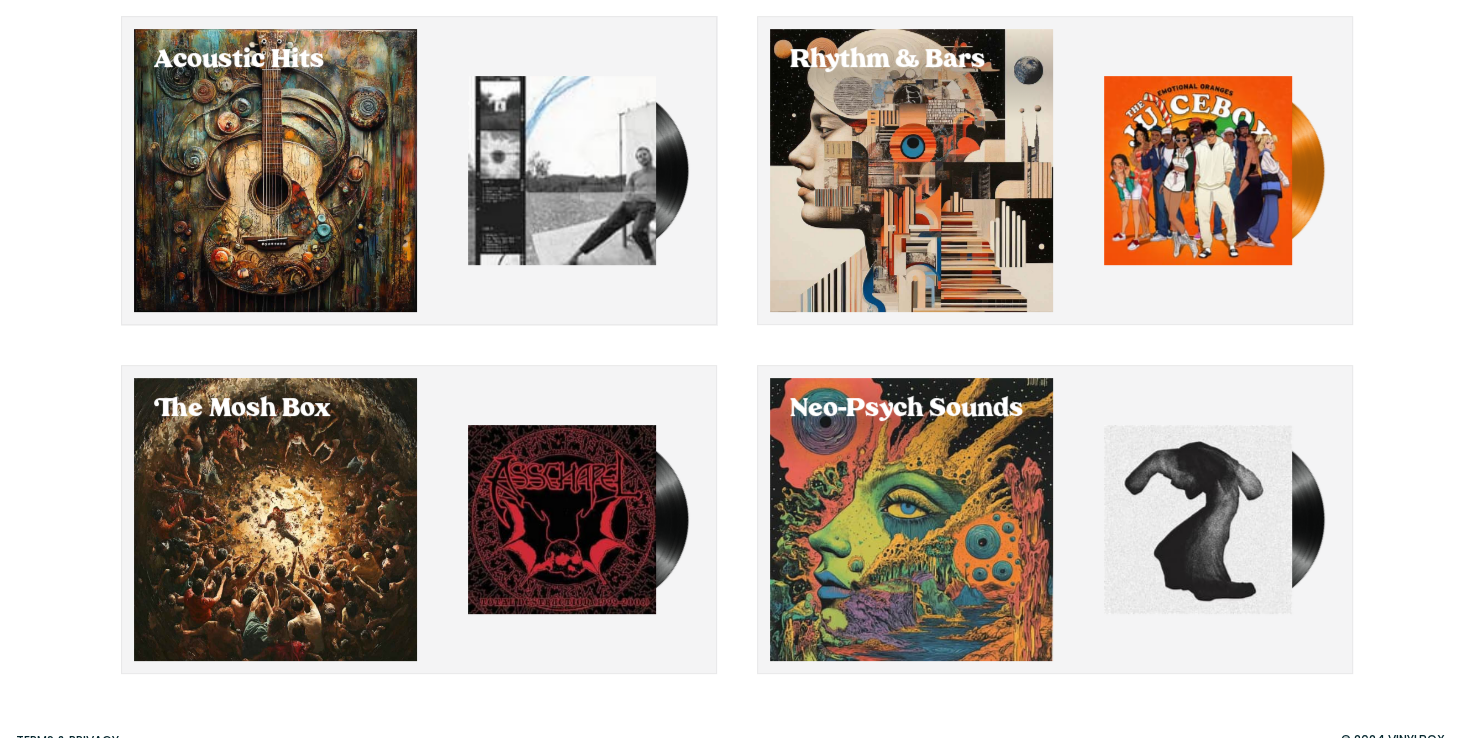 scroll, scrollTop: 578, scrollLeft: 0, axis: vertical 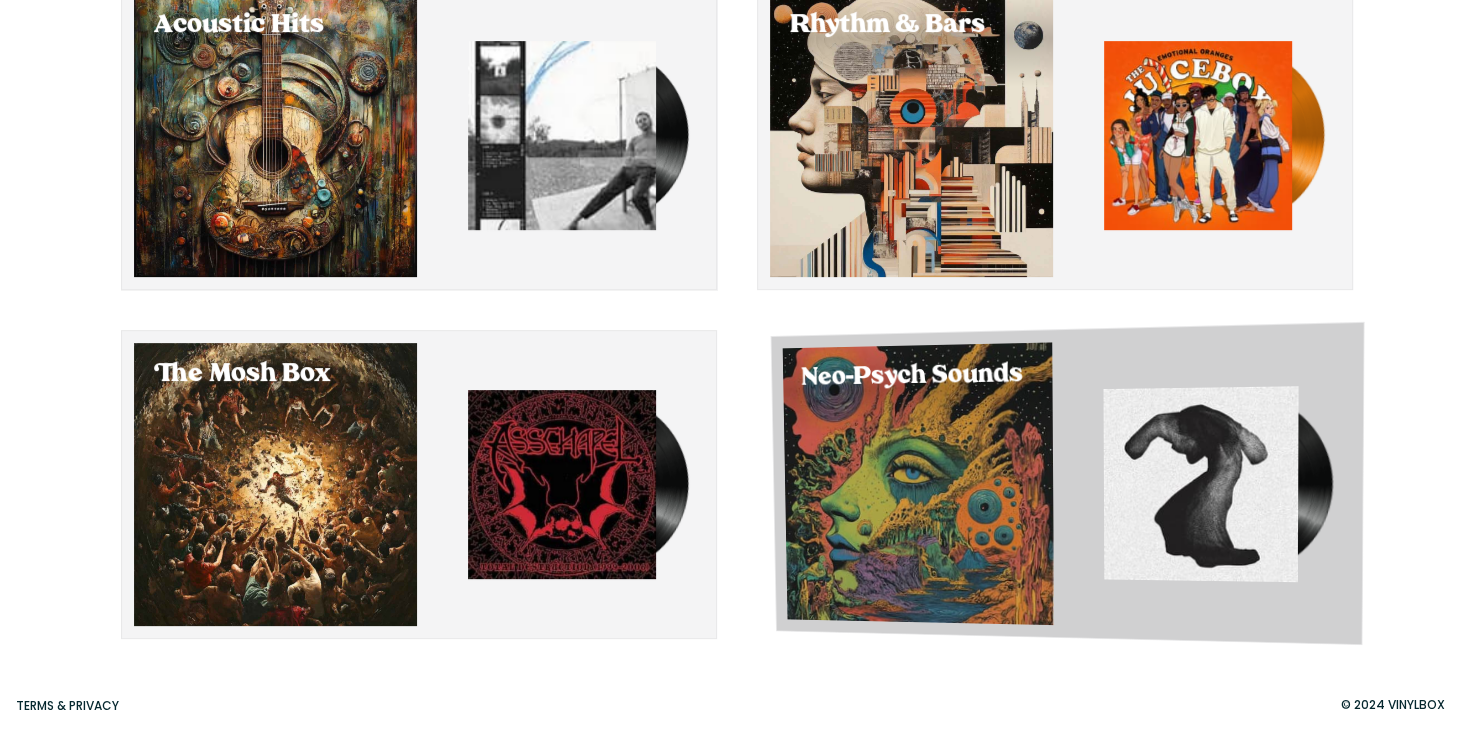 click at bounding box center (917, 483) 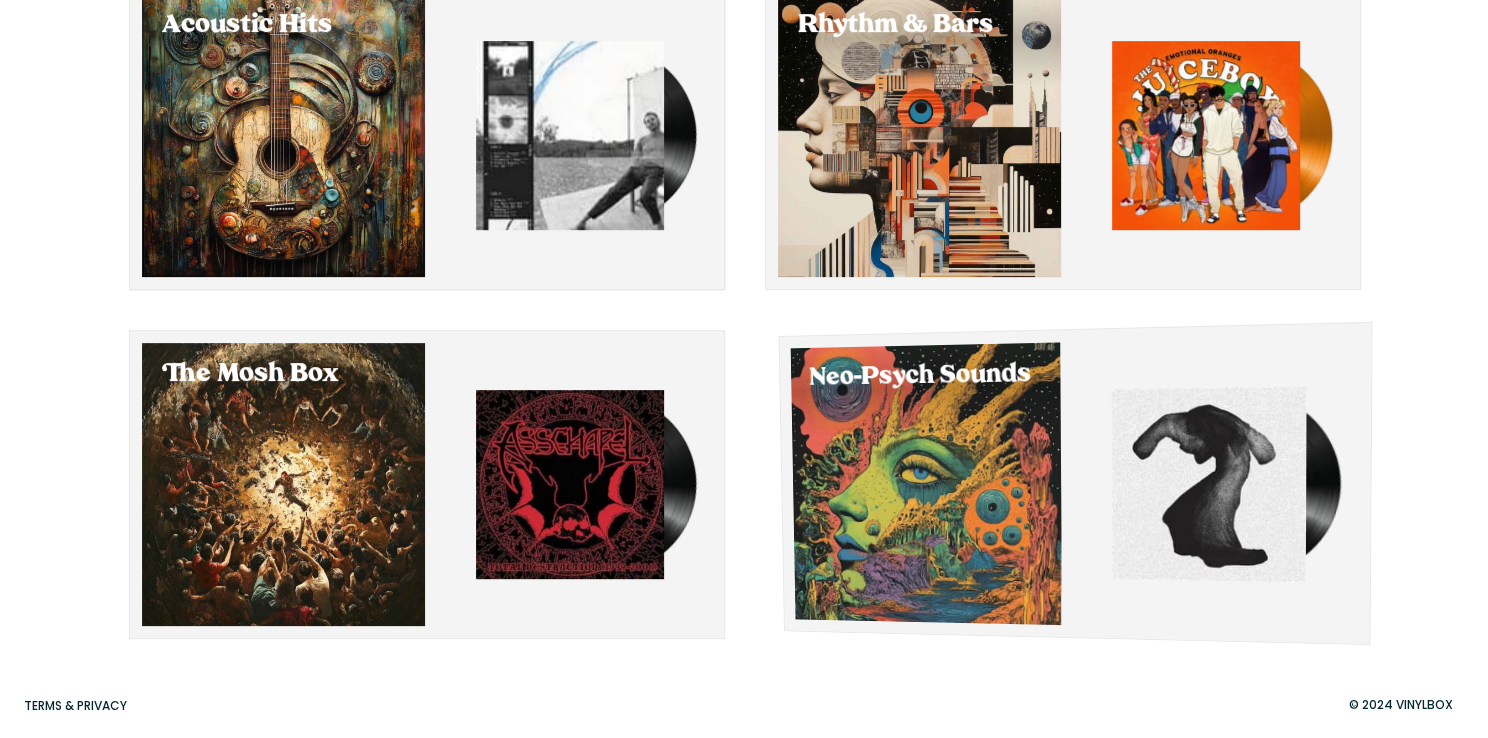 scroll, scrollTop: 0, scrollLeft: 0, axis: both 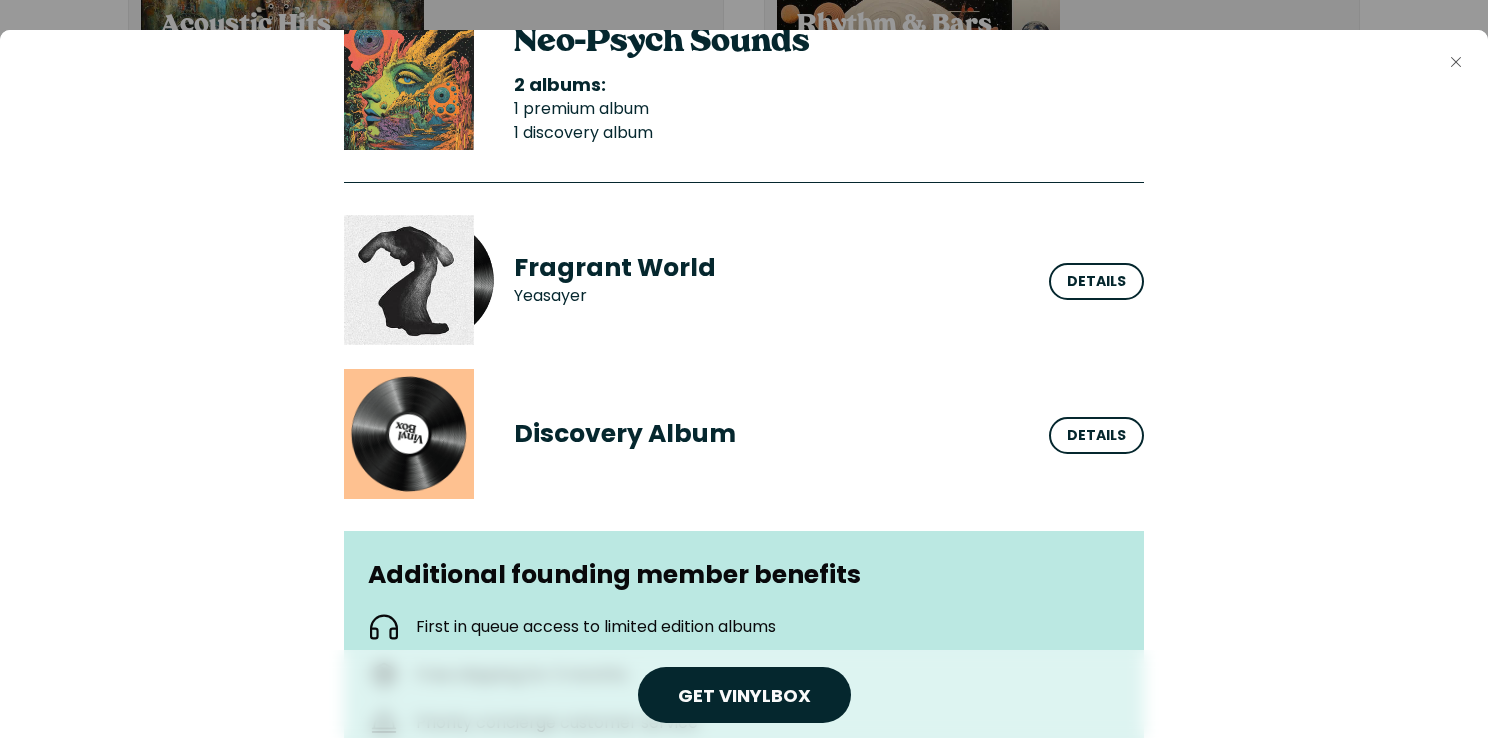 click on "Close" 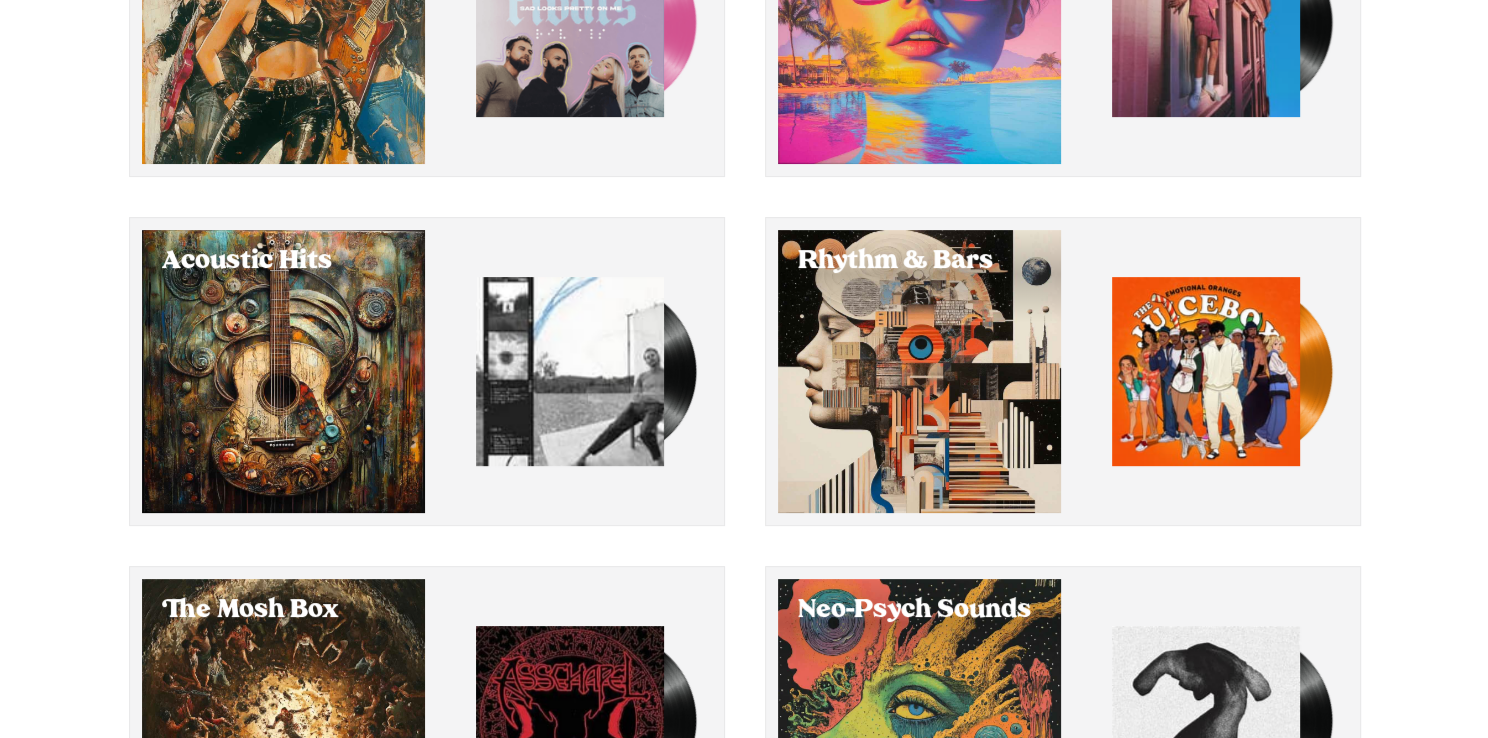 scroll, scrollTop: 0, scrollLeft: 0, axis: both 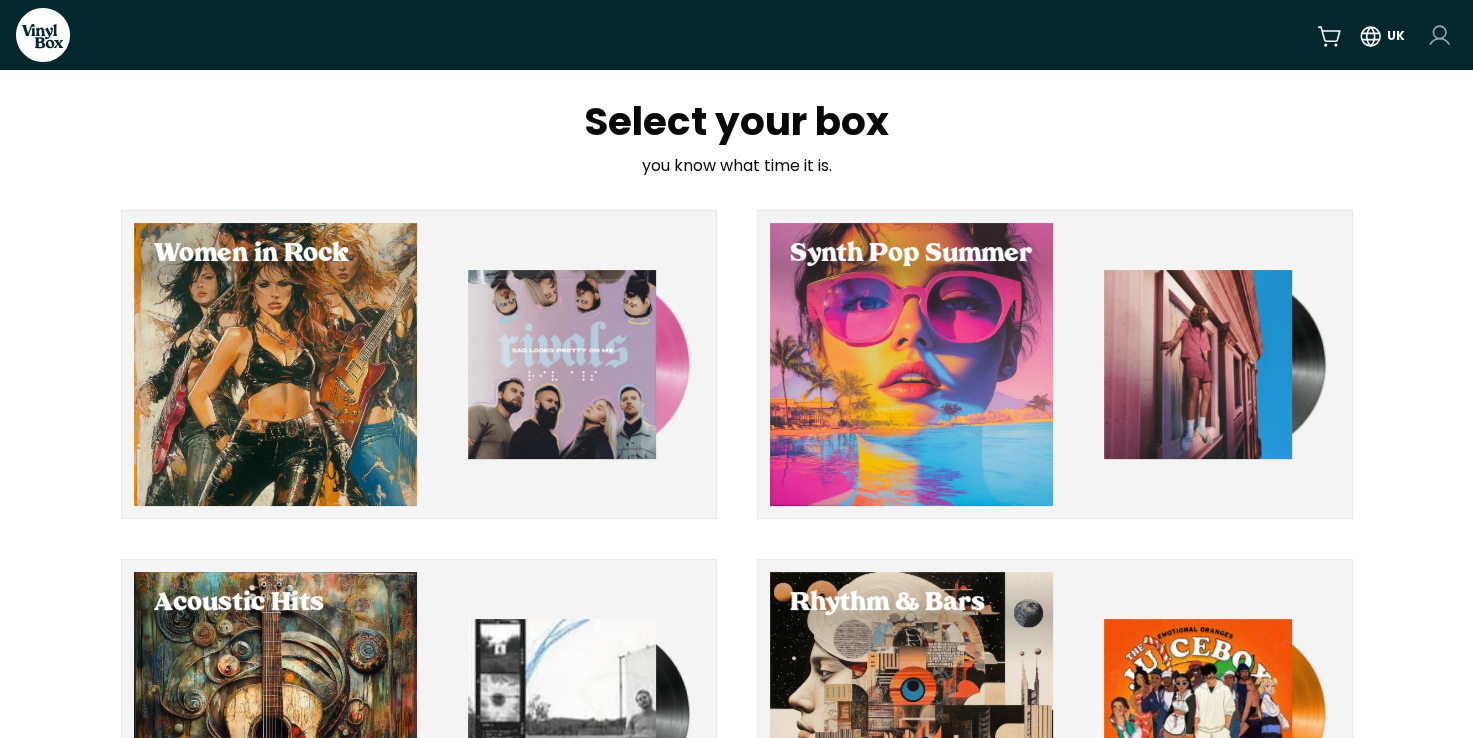 click on "VinylBox     UK   Select your box you know what time it is. Women in Rock Synth Pop Summer Acoustic Hits Rhythm & Bars The Mosh Box Neo-Psych Sounds   Terms & Privacy © 2024 VinylBox" at bounding box center [736, 369] 